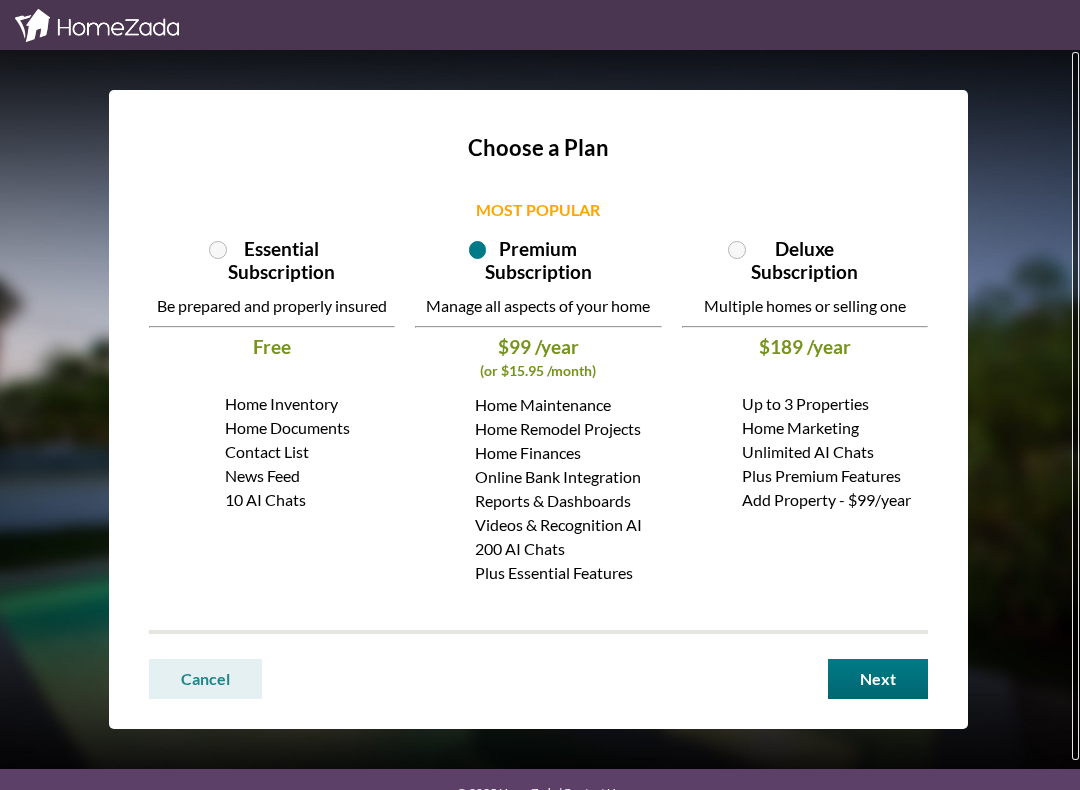 scroll, scrollTop: 0, scrollLeft: 0, axis: both 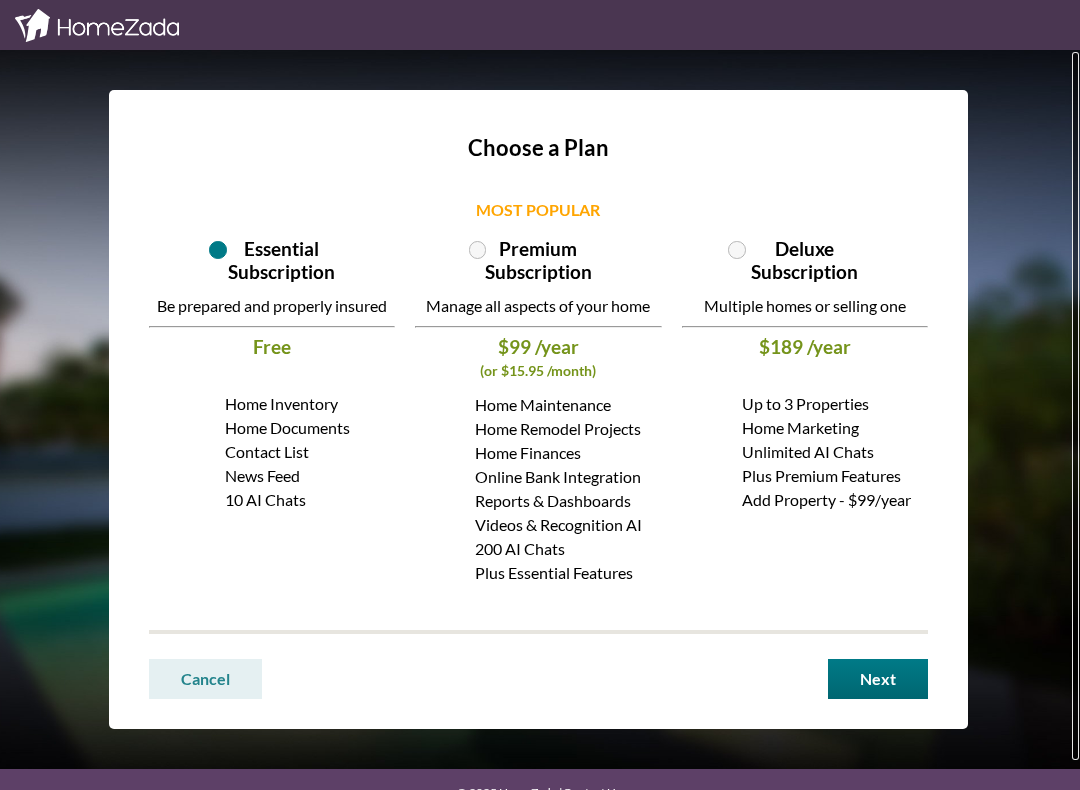 click on "Next" at bounding box center [878, 679] 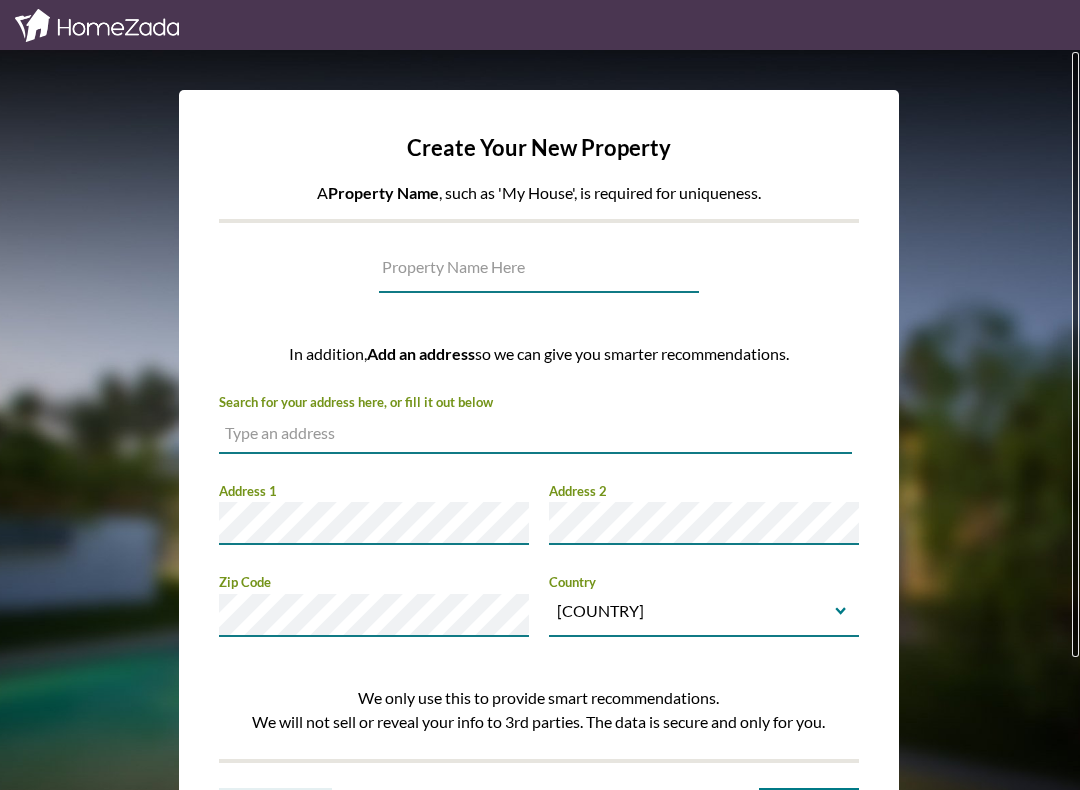 scroll, scrollTop: 0, scrollLeft: 0, axis: both 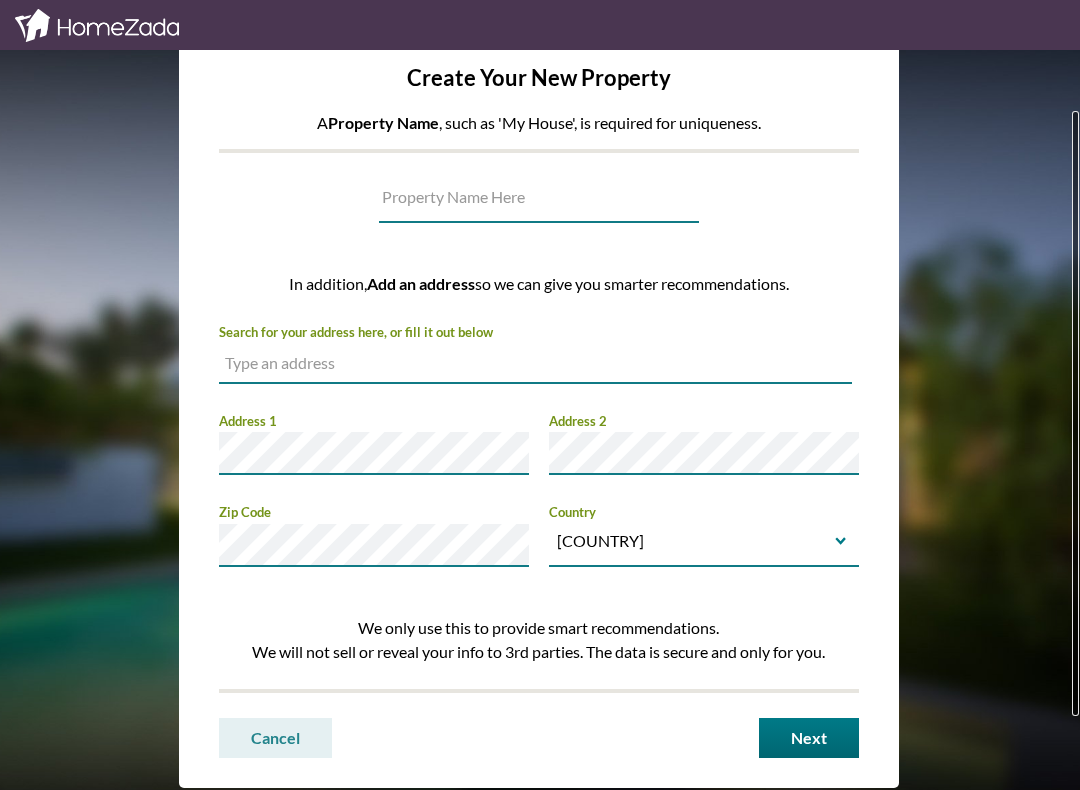 click at bounding box center [536, 364] 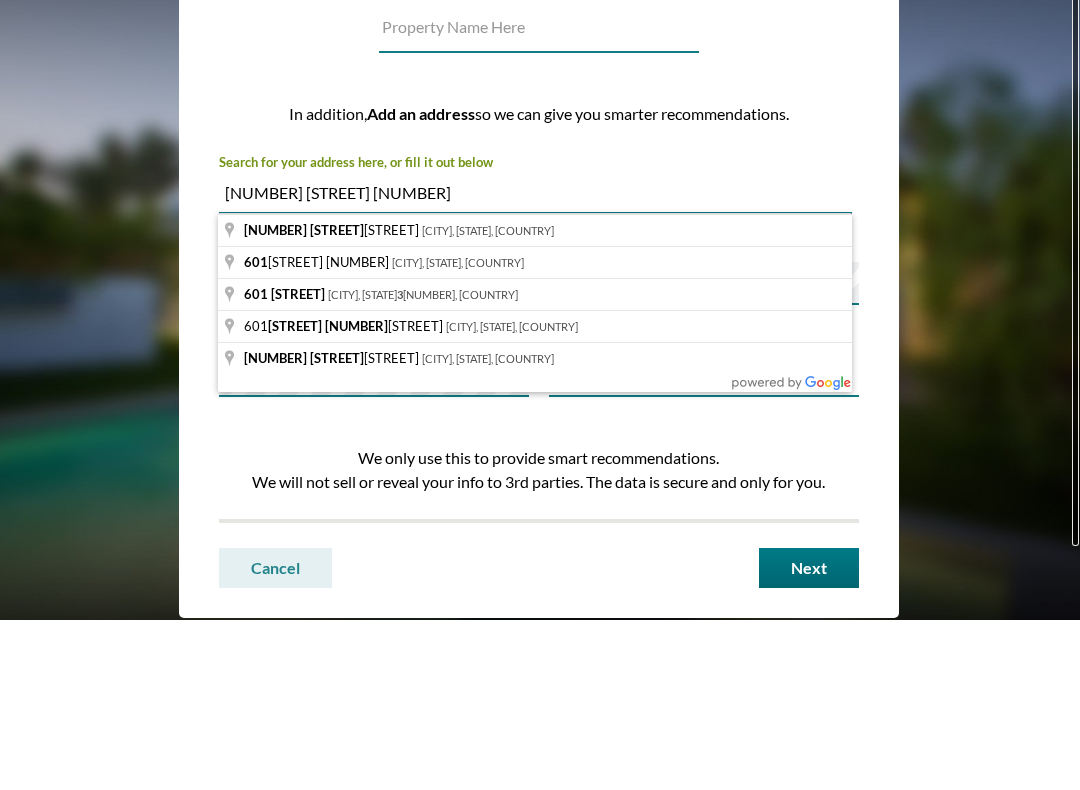 type on "[NUMBER] [STREET] [NUMBER]" 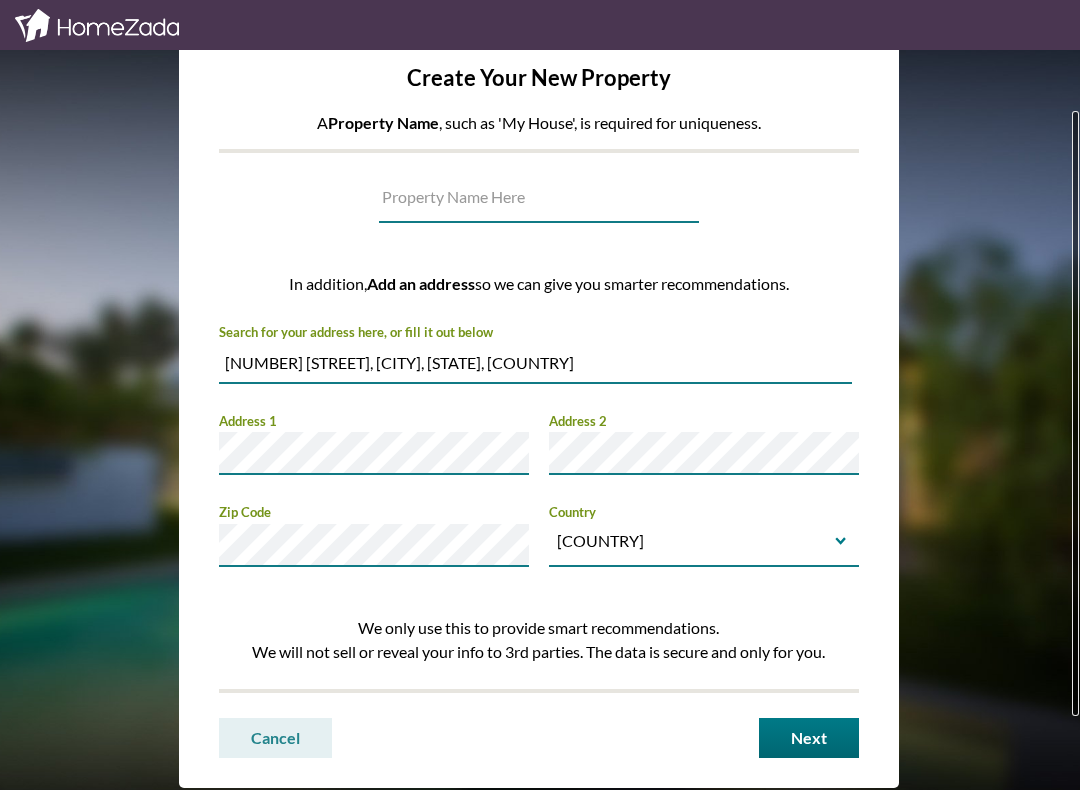 click on "Next" at bounding box center [809, 738] 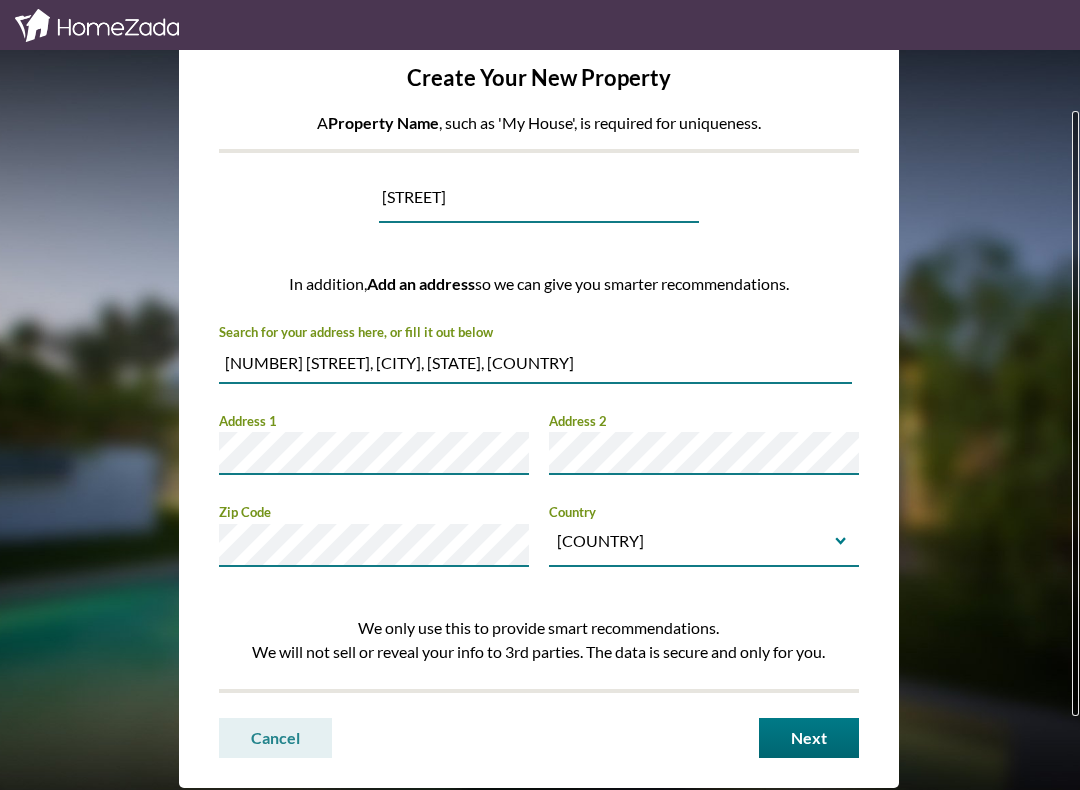 click on "Deuces Acres" at bounding box center [539, 201] 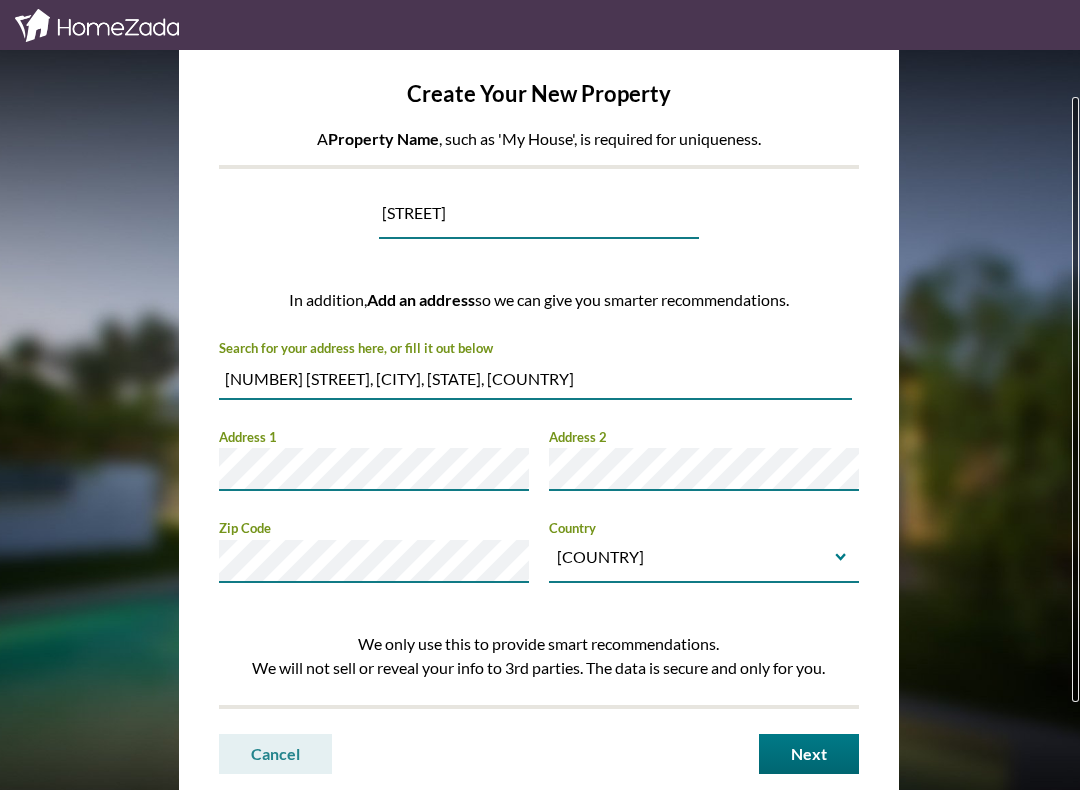 click on "Create Your New Property
A  Property Name , such as 'My House', is required for uniqueness.
Derces Acres
In addition,  Add an address  so we can give you smarter recommendations.
Search for your address here, or fill it out below
601 Ashley Rd 300, Hamburg, AR, USA
Address 1
Address 2
City
State Next" at bounding box center [539, 420] 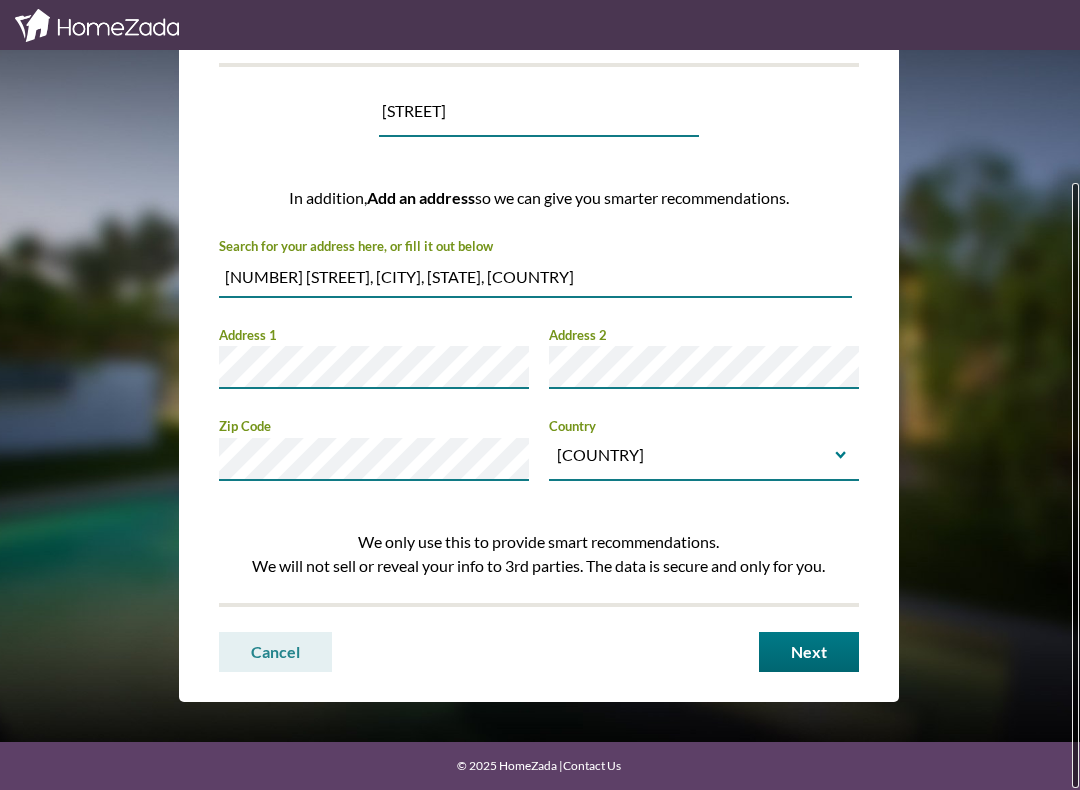 click on "Next" at bounding box center (809, 652) 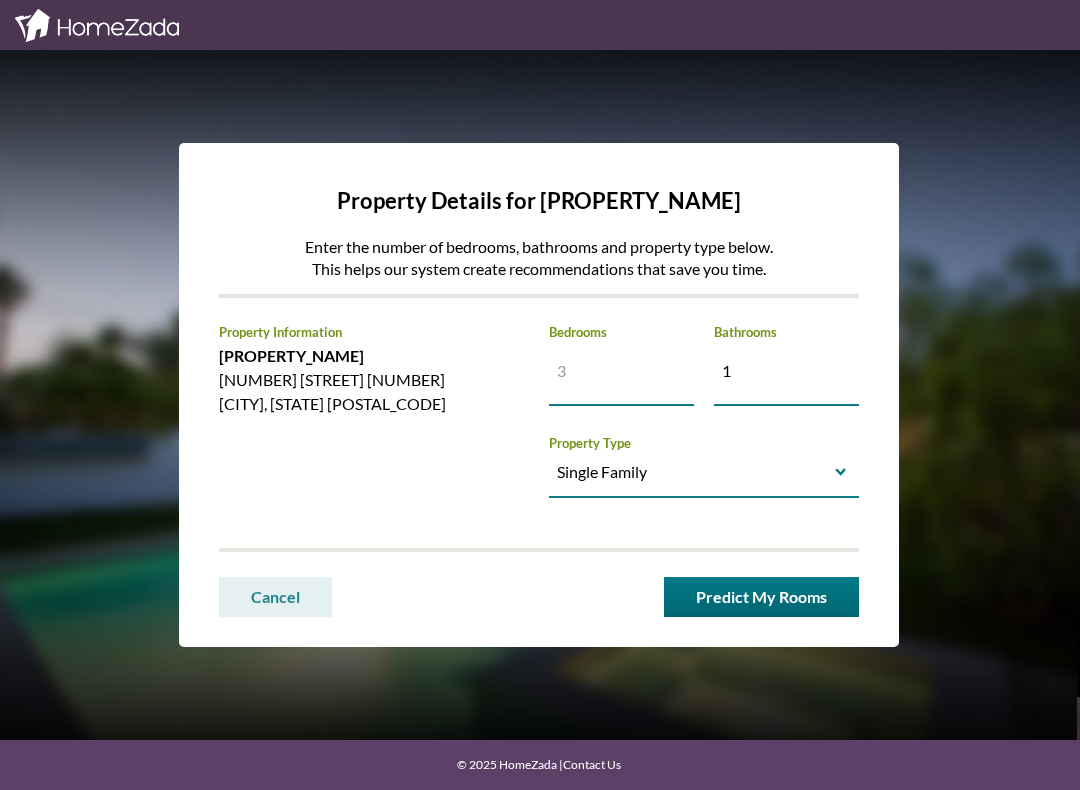scroll, scrollTop: 0, scrollLeft: 0, axis: both 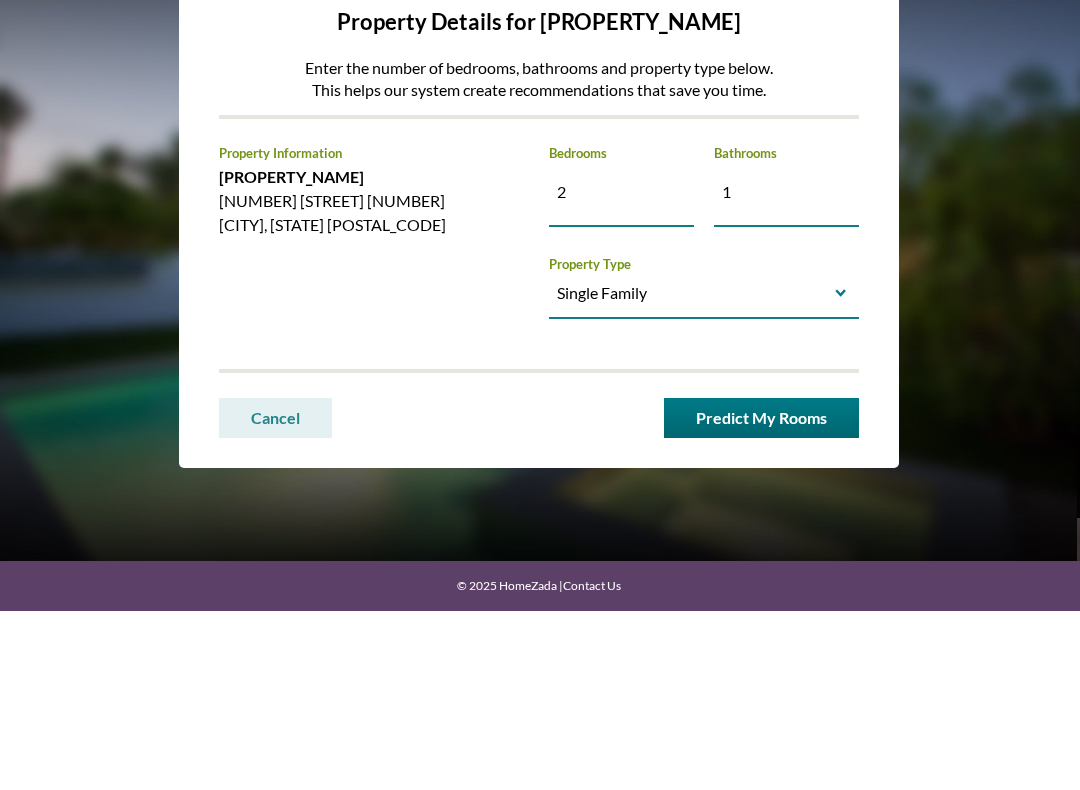 type on "2" 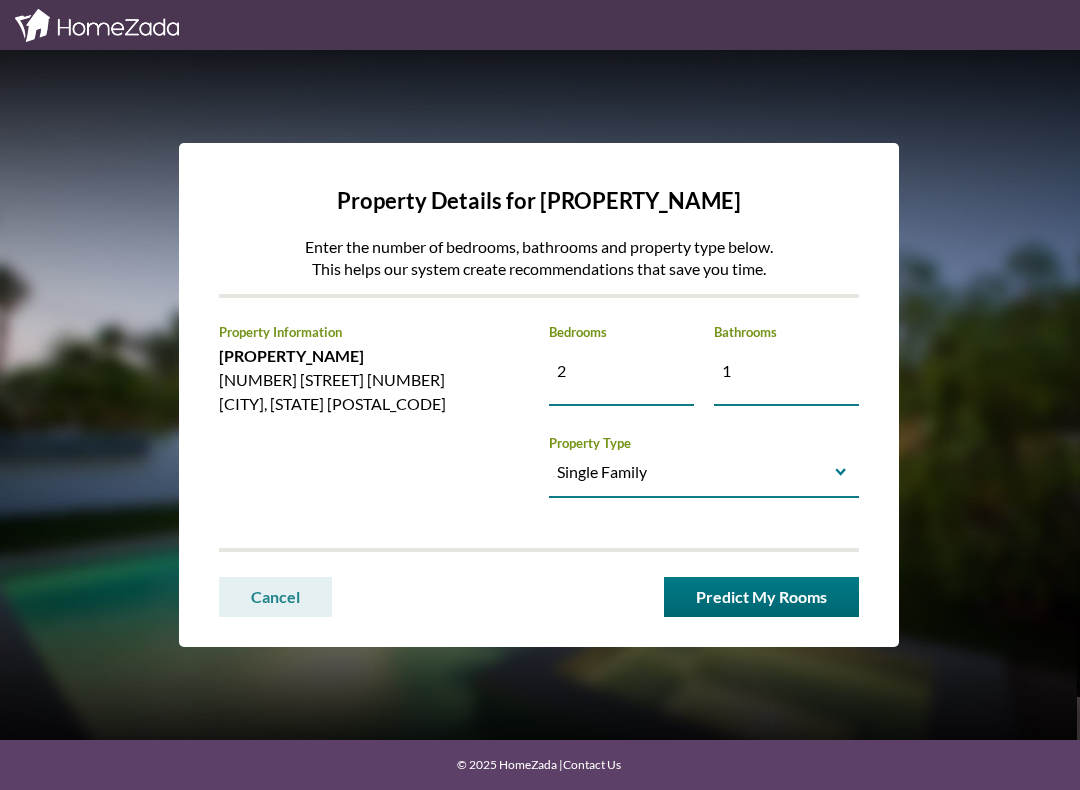 click on "Predict My Rooms" at bounding box center (761, 597) 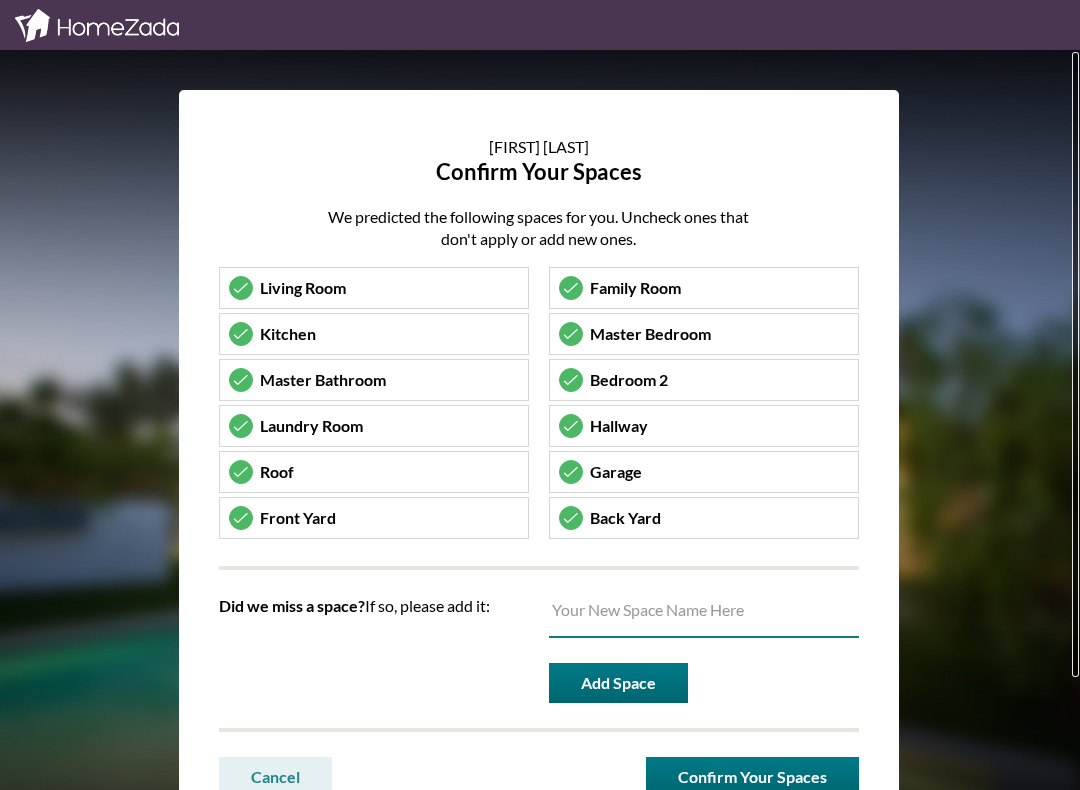 scroll, scrollTop: 0, scrollLeft: 0, axis: both 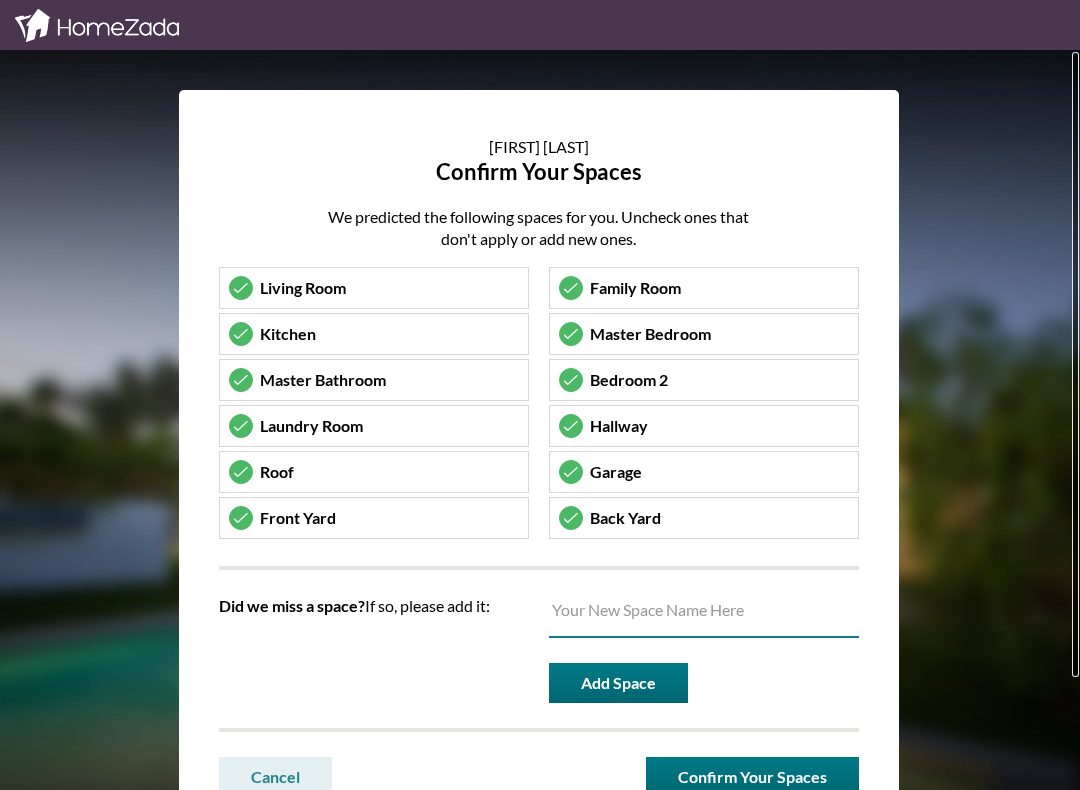 click on "Garage Garage" at bounding box center [374, 288] 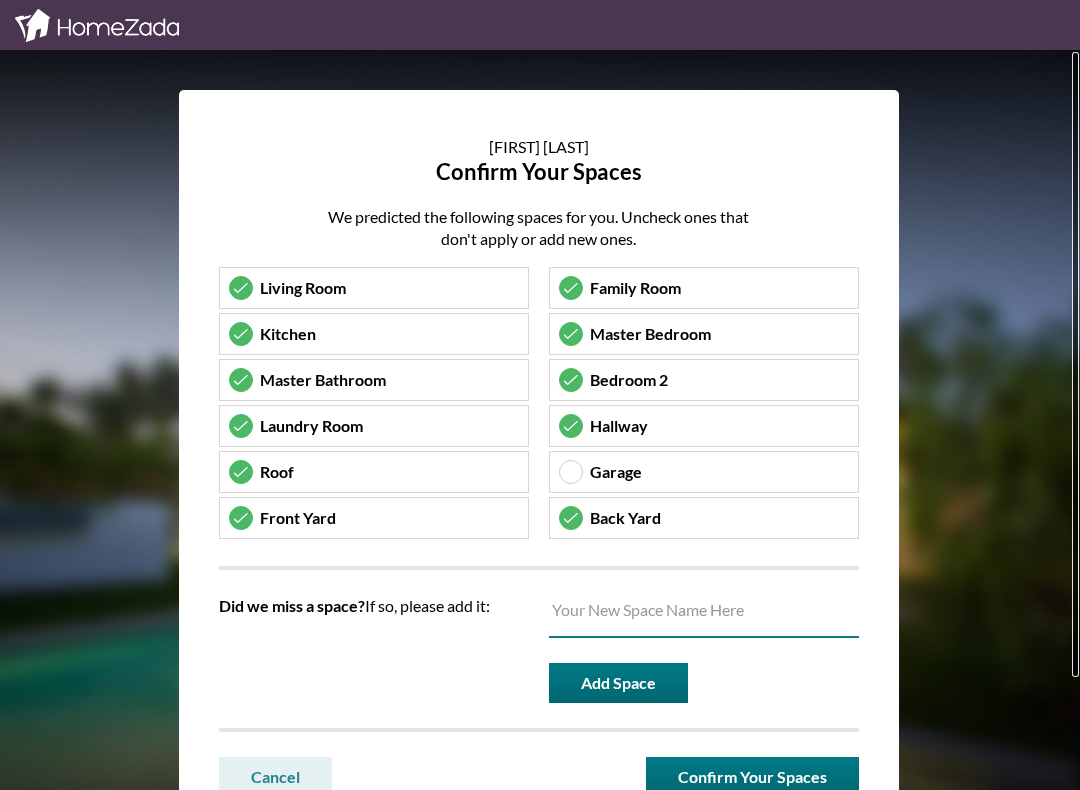 click on "Garage" at bounding box center [303, 287] 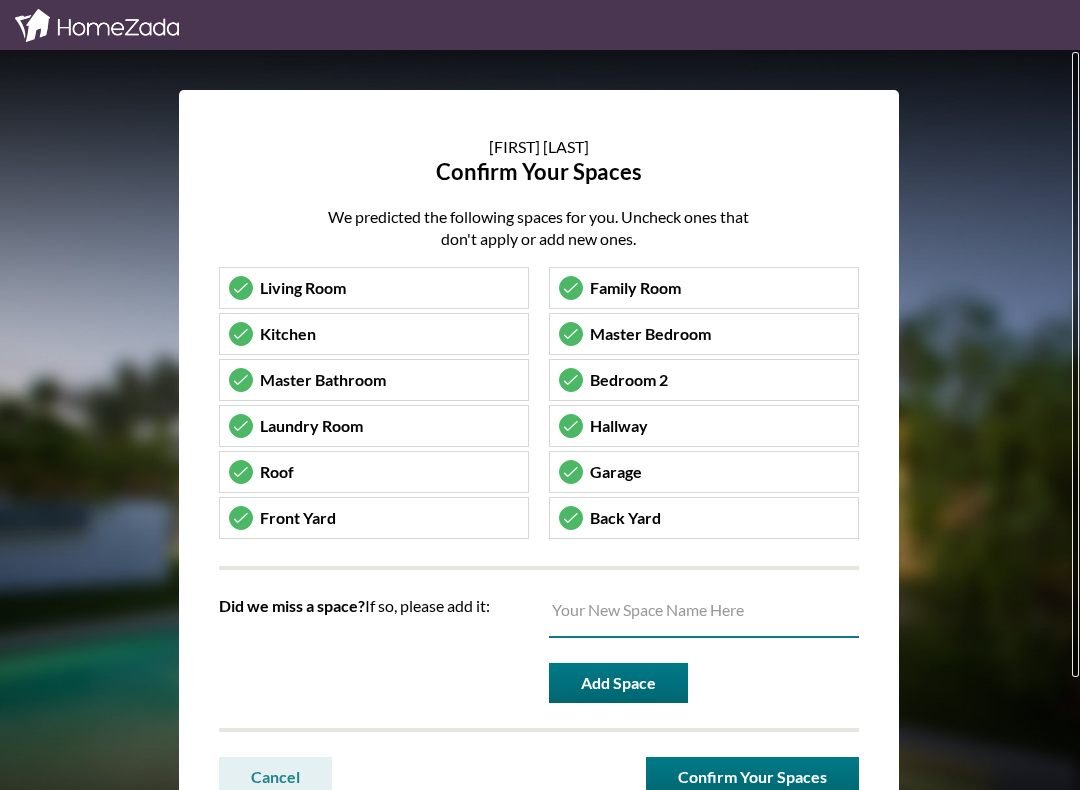 click on "Garage" at bounding box center [303, 287] 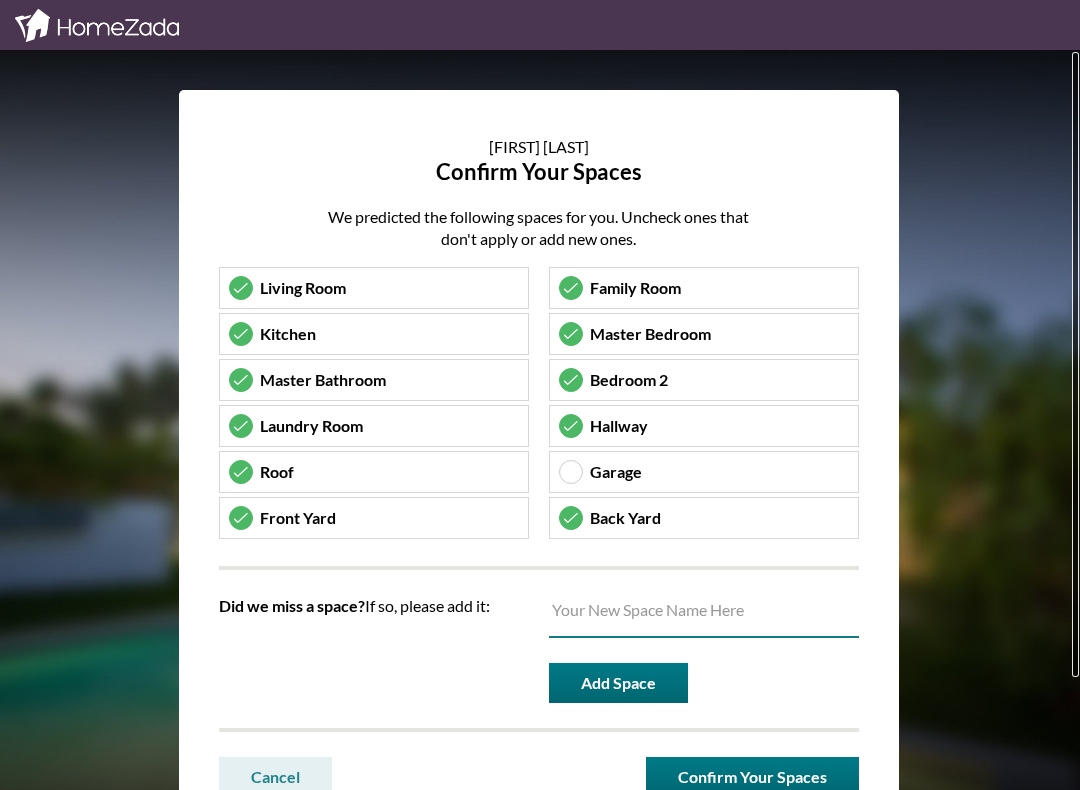 click on "Family Room" at bounding box center [303, 287] 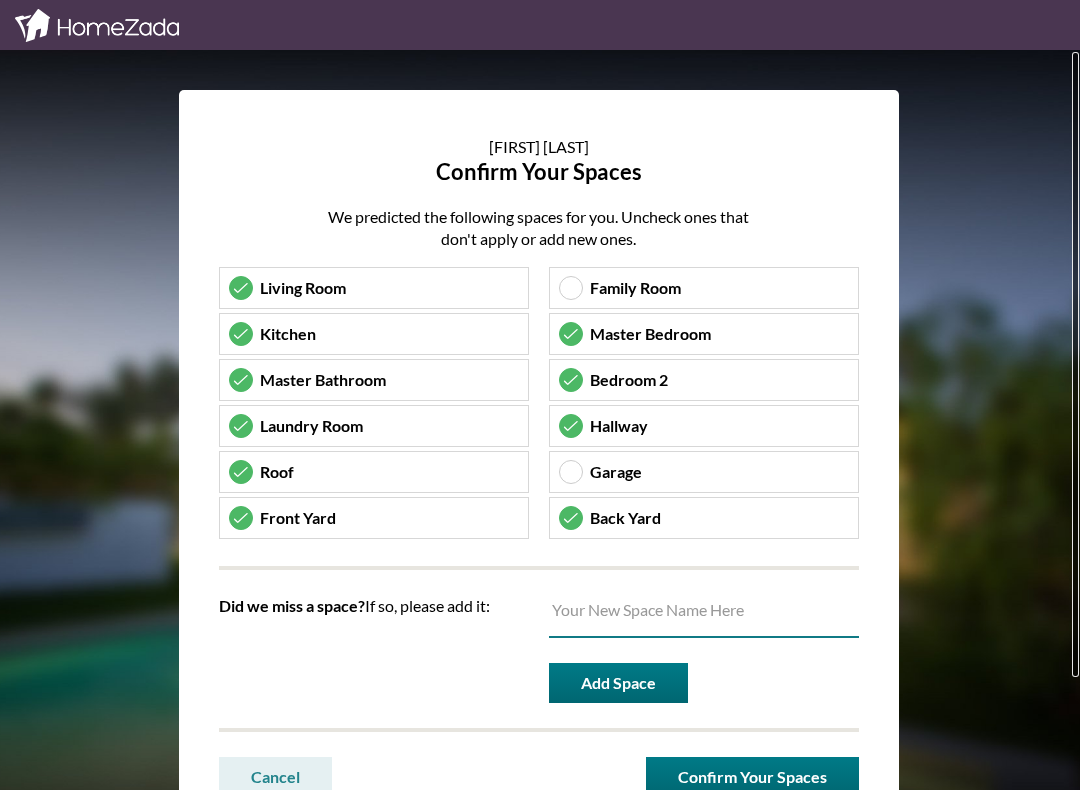 click at bounding box center (704, 616) 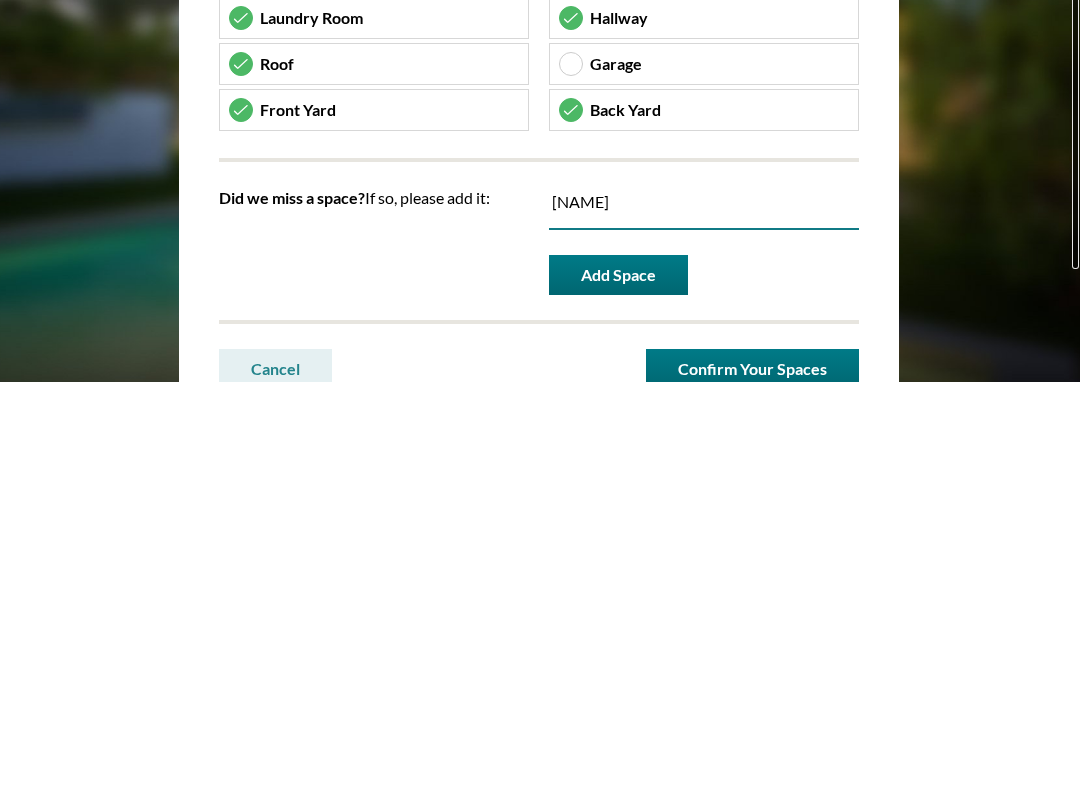 type on "Dining" 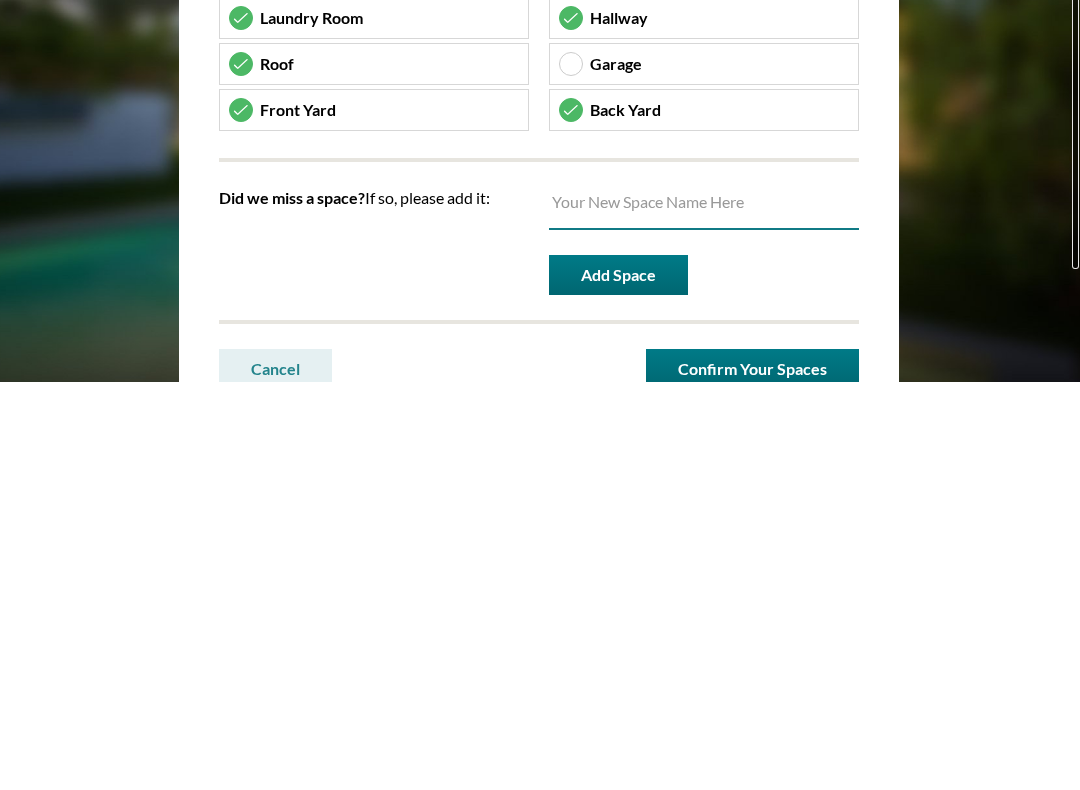 click on "Did we miss a space?  If so, please add it:
Add Space" at bounding box center [539, 649] 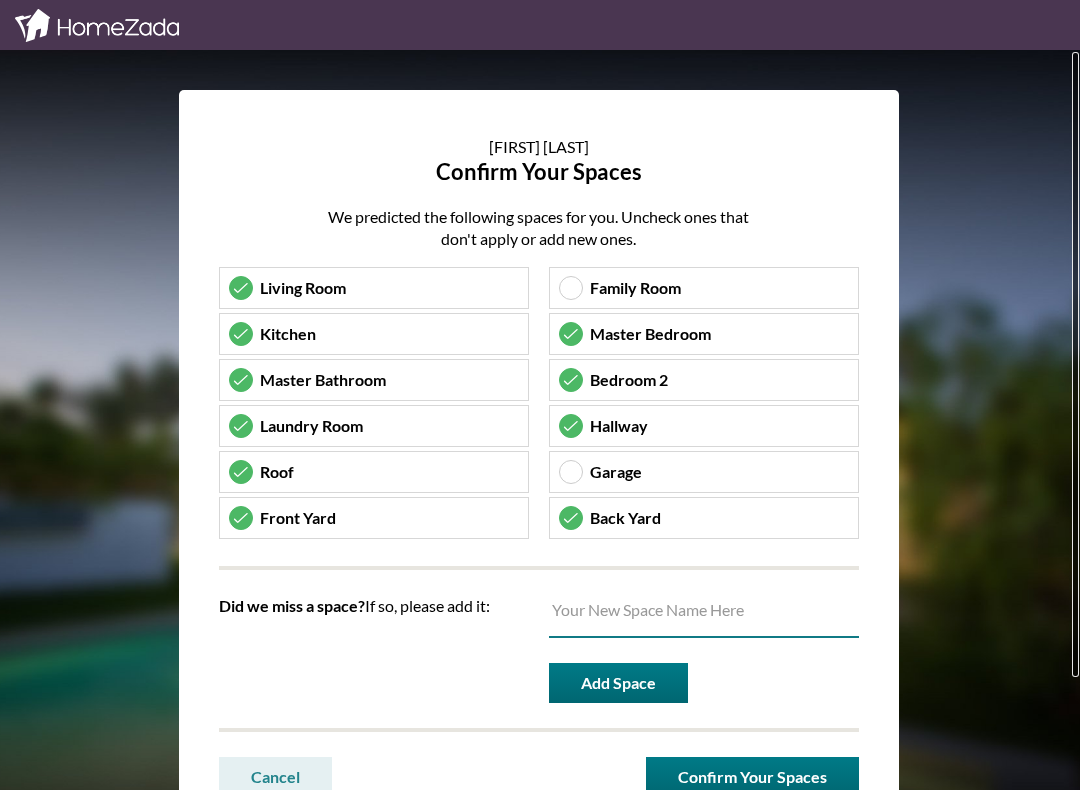 click on "Confirm Your Spaces" at bounding box center (752, 777) 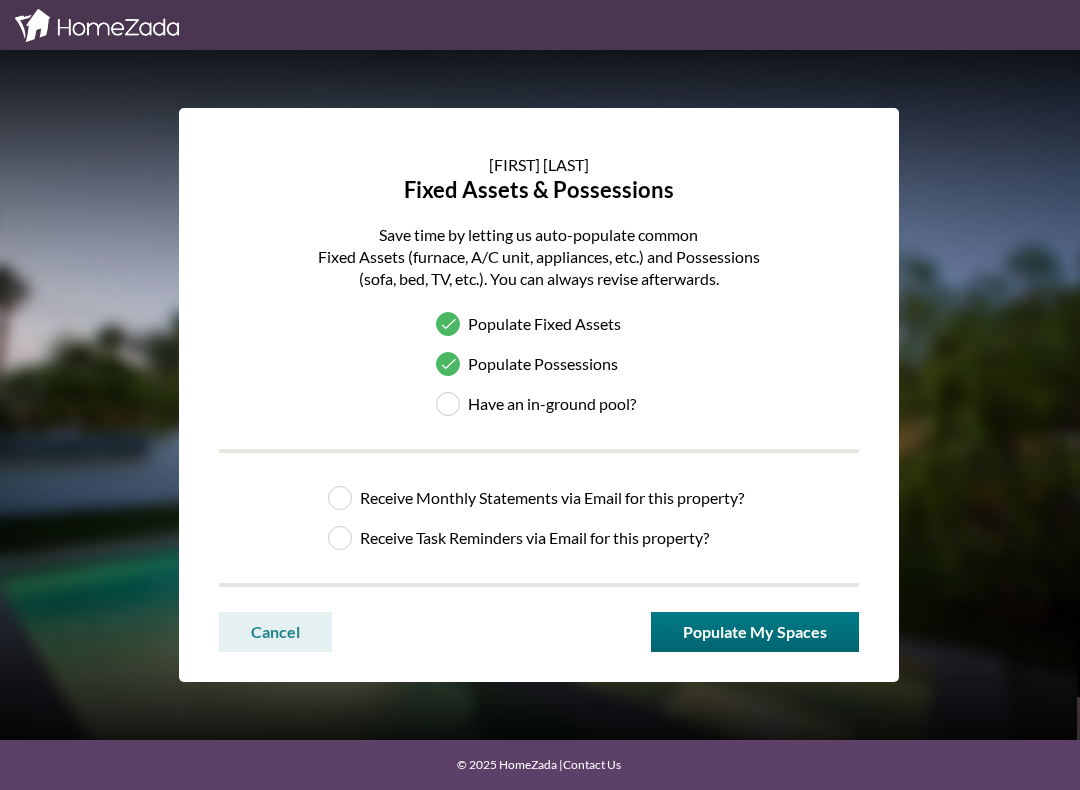 scroll, scrollTop: 0, scrollLeft: 0, axis: both 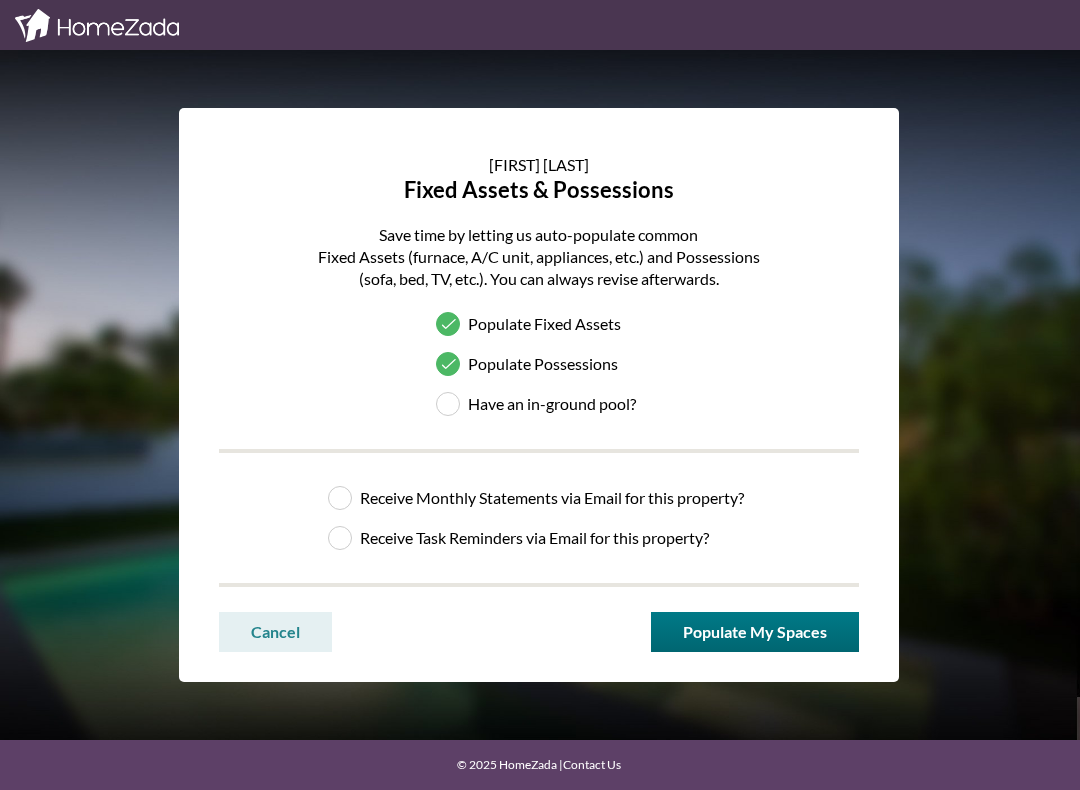 click on "Populate My Spaces" at bounding box center (755, 632) 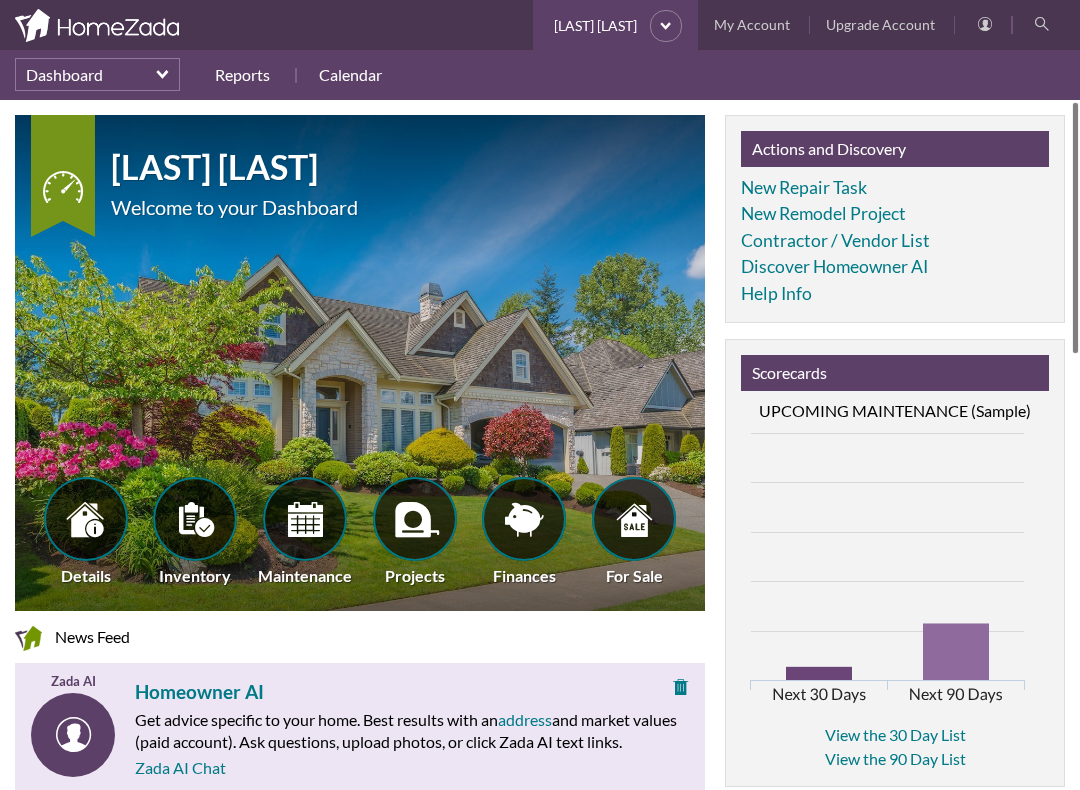 scroll, scrollTop: 0, scrollLeft: 0, axis: both 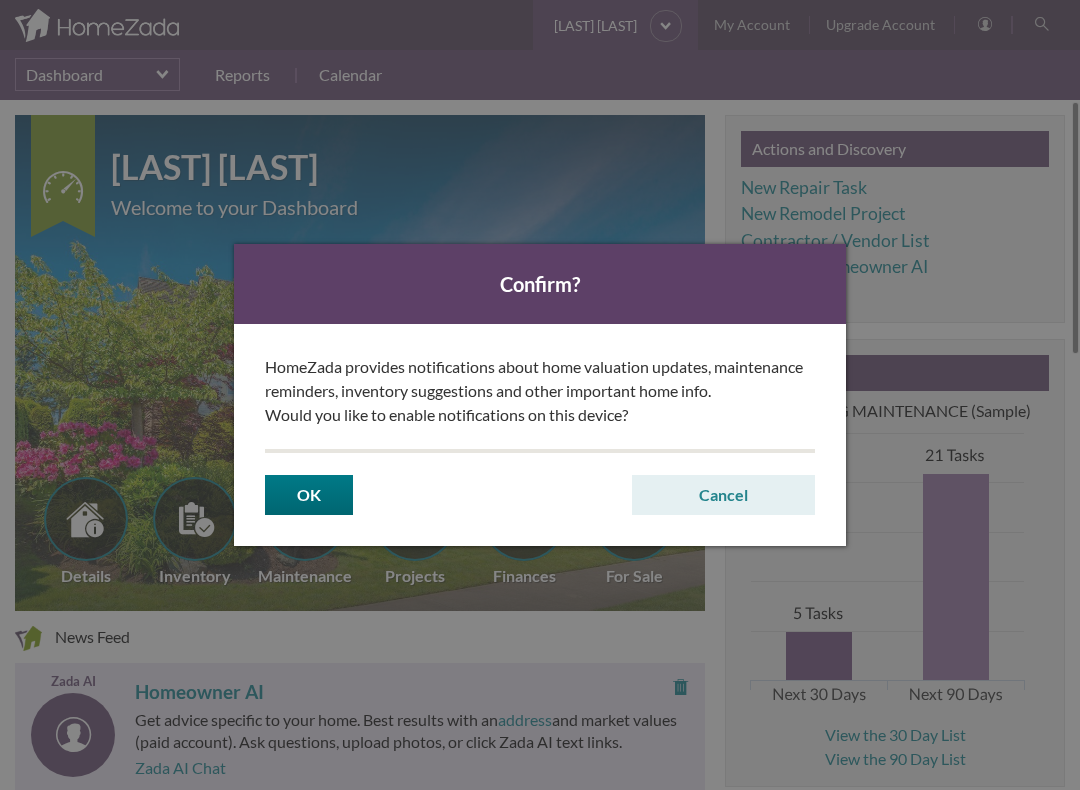 click on "Cancel" at bounding box center (723, 495) 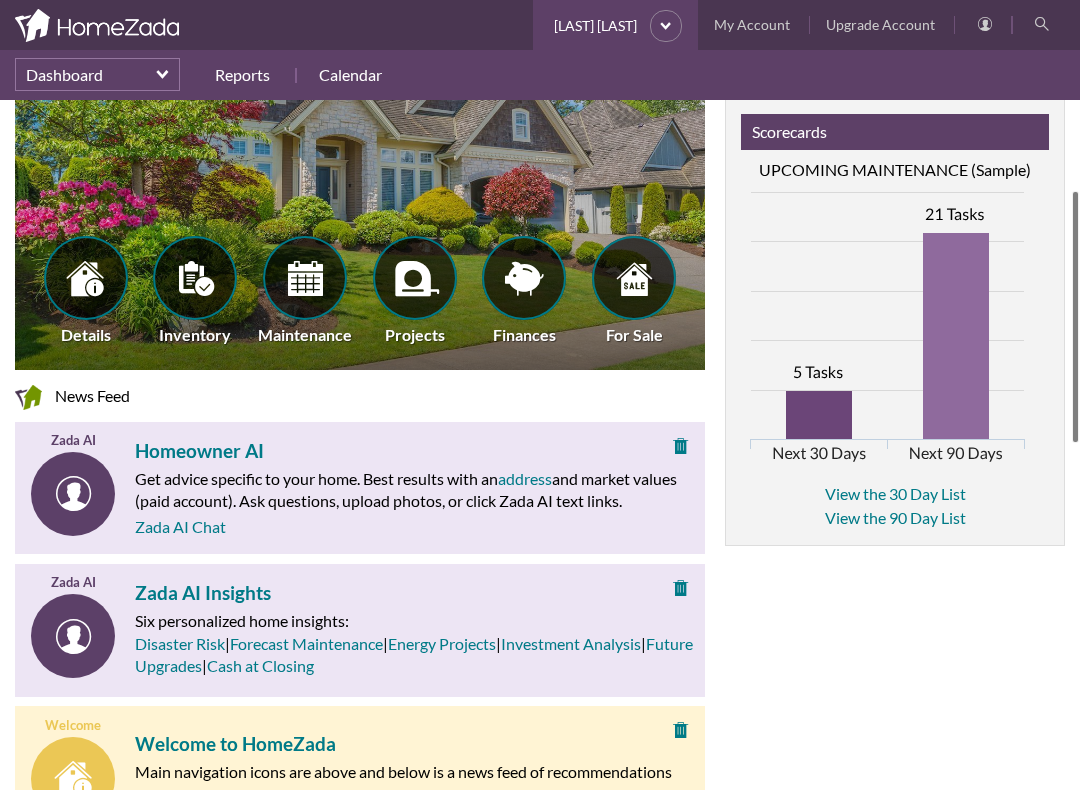 click on "View the 30 Day List" at bounding box center (895, 493) 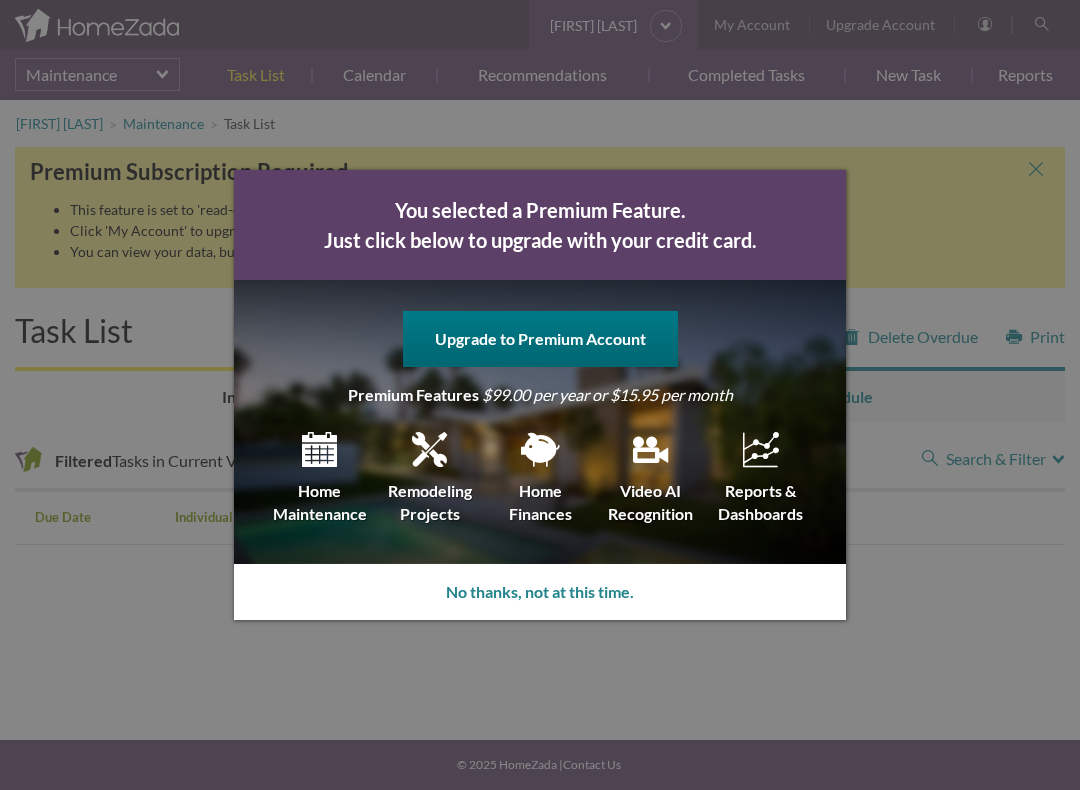 scroll, scrollTop: 0, scrollLeft: 0, axis: both 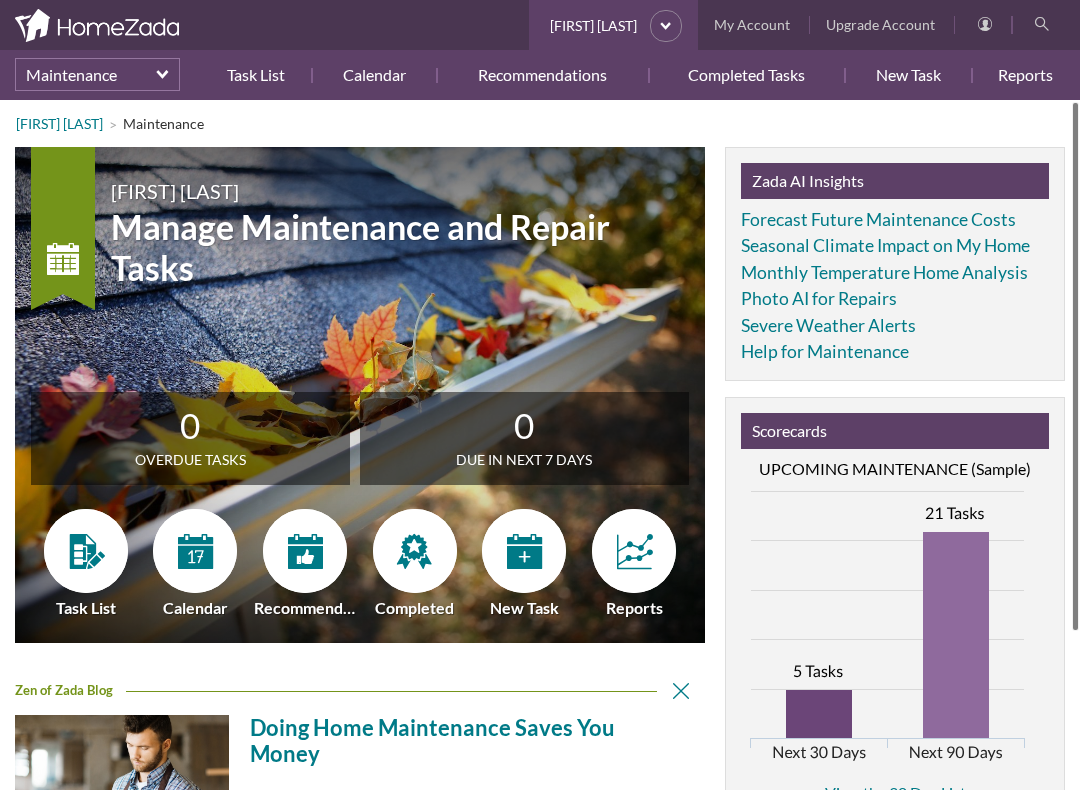 click at bounding box center (86, 551) 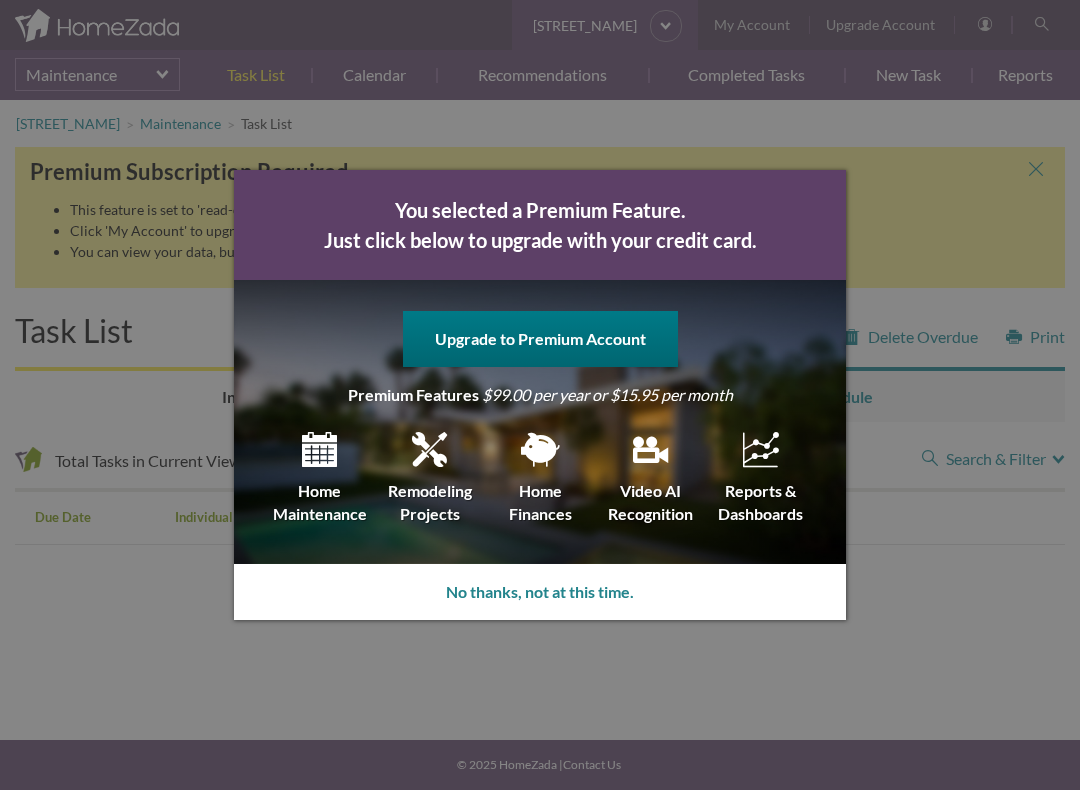 scroll, scrollTop: 0, scrollLeft: 0, axis: both 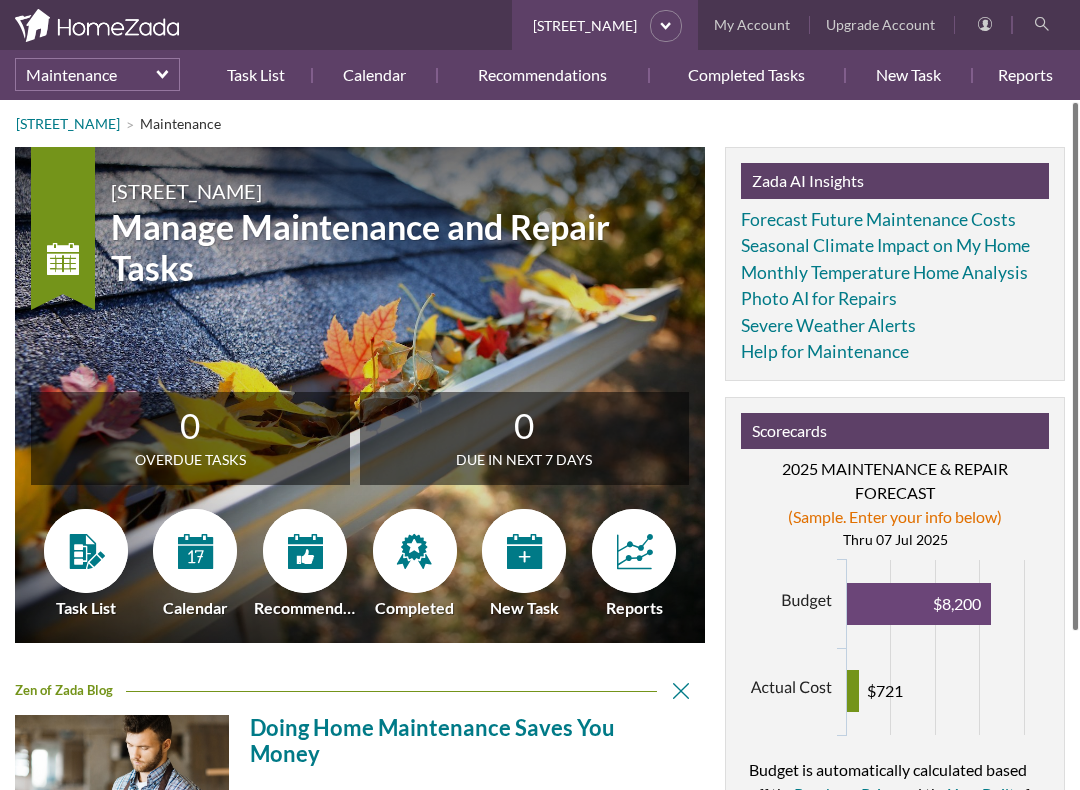 click at bounding box center (524, 551) 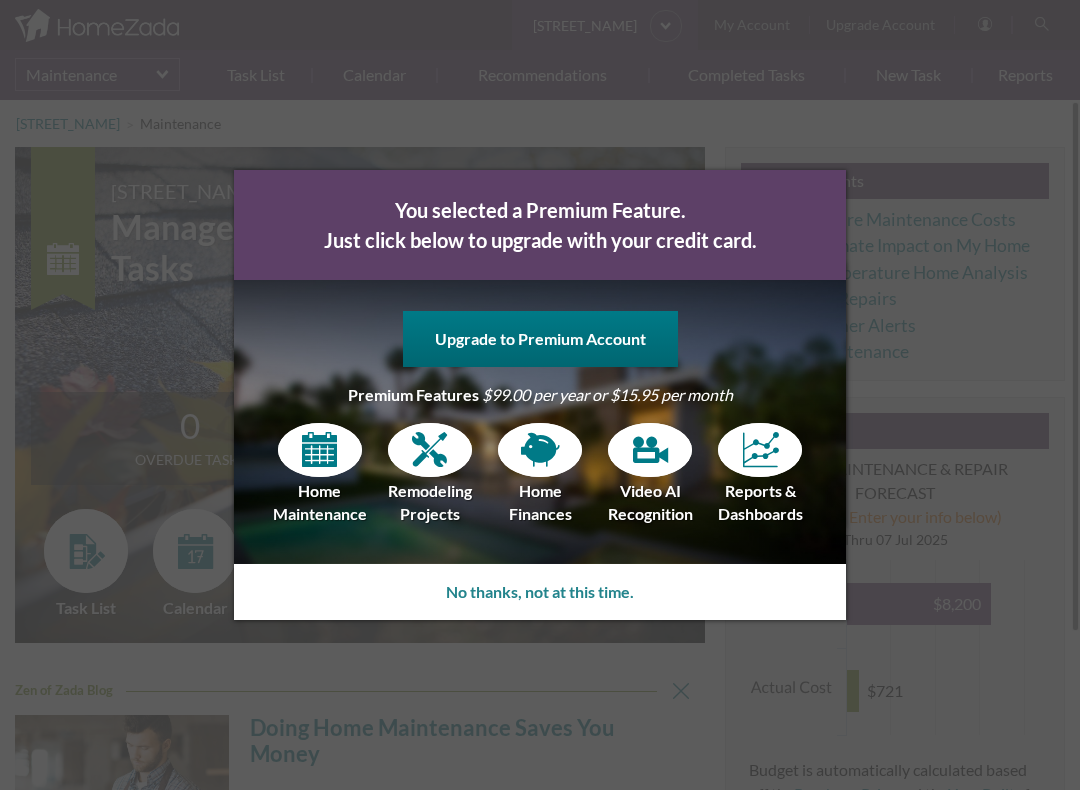 click on "No thanks, not at this time." at bounding box center [540, 592] 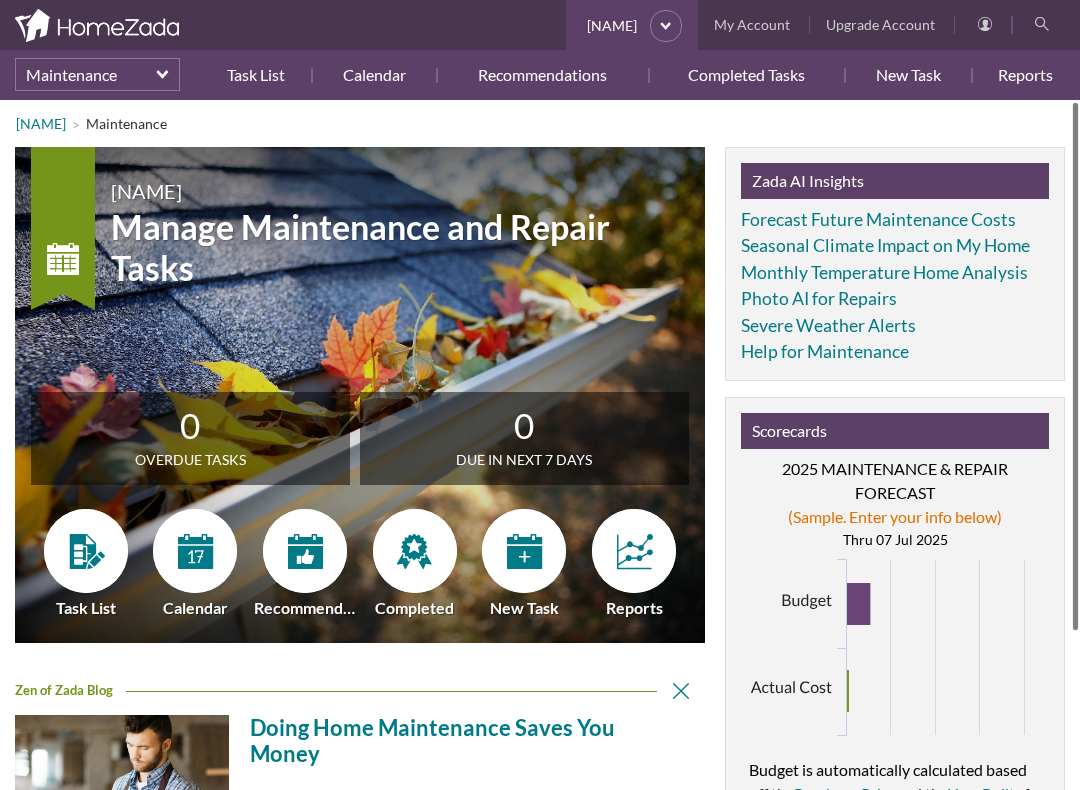 scroll, scrollTop: 0, scrollLeft: 0, axis: both 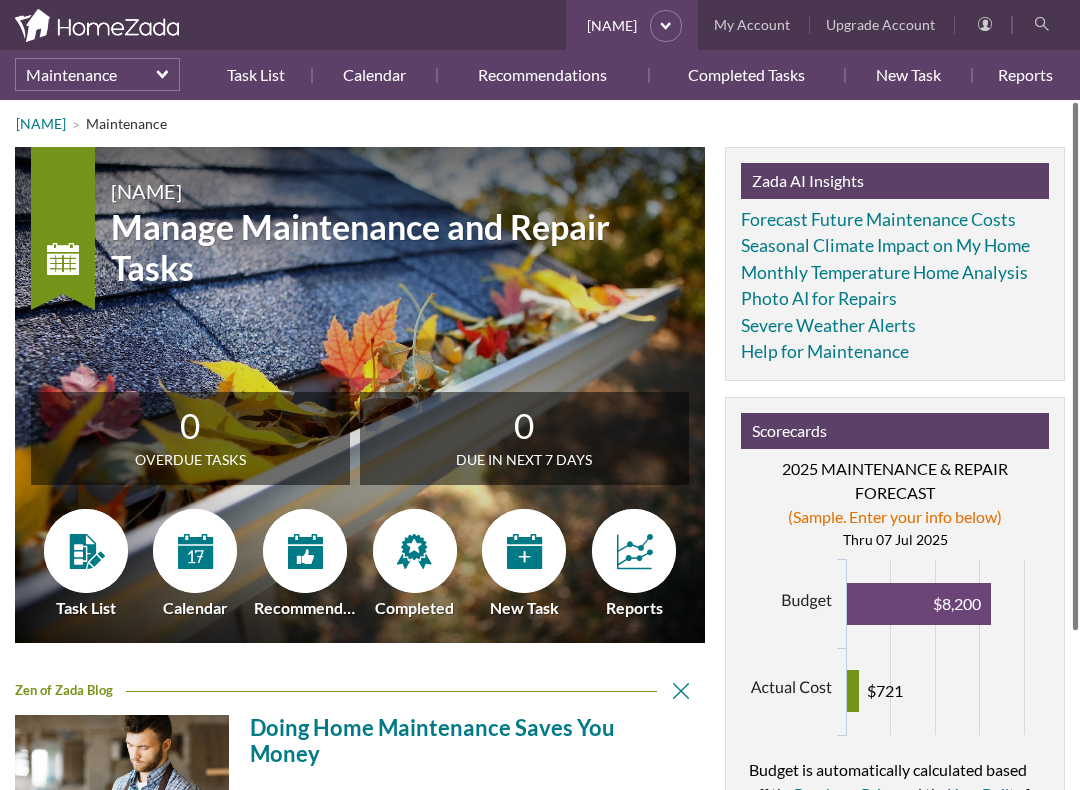 click on "Completed Tasks" at bounding box center (747, 75) 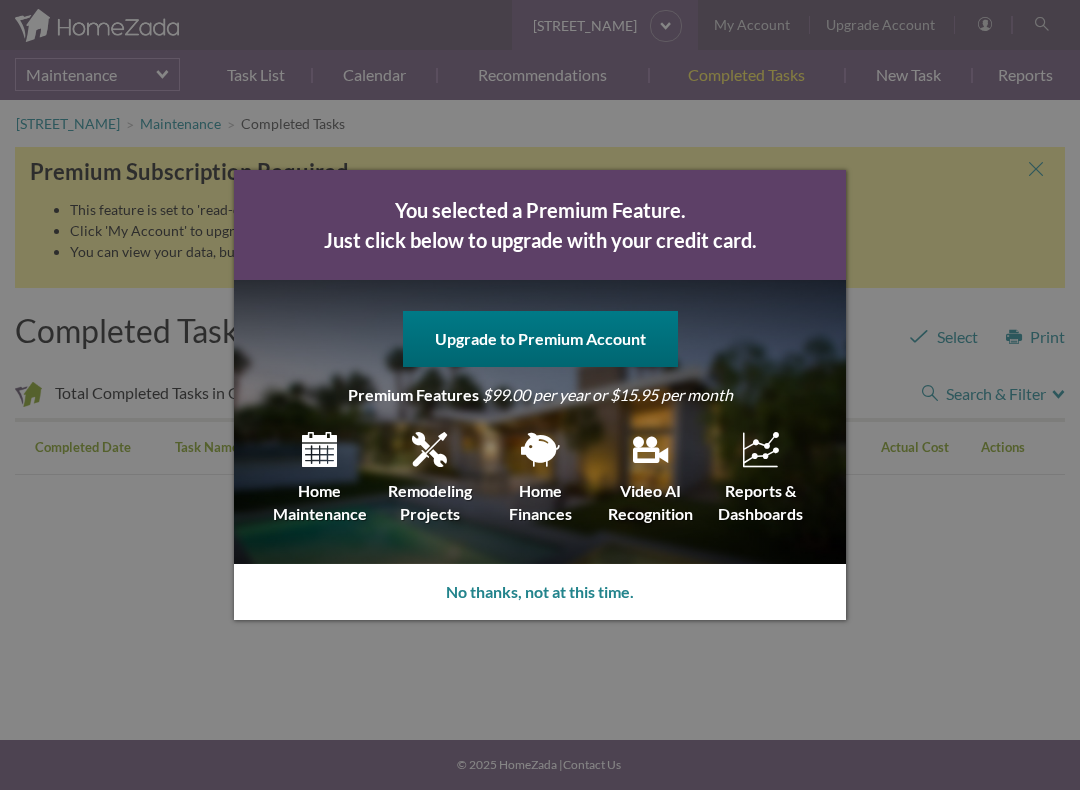 scroll, scrollTop: 0, scrollLeft: 0, axis: both 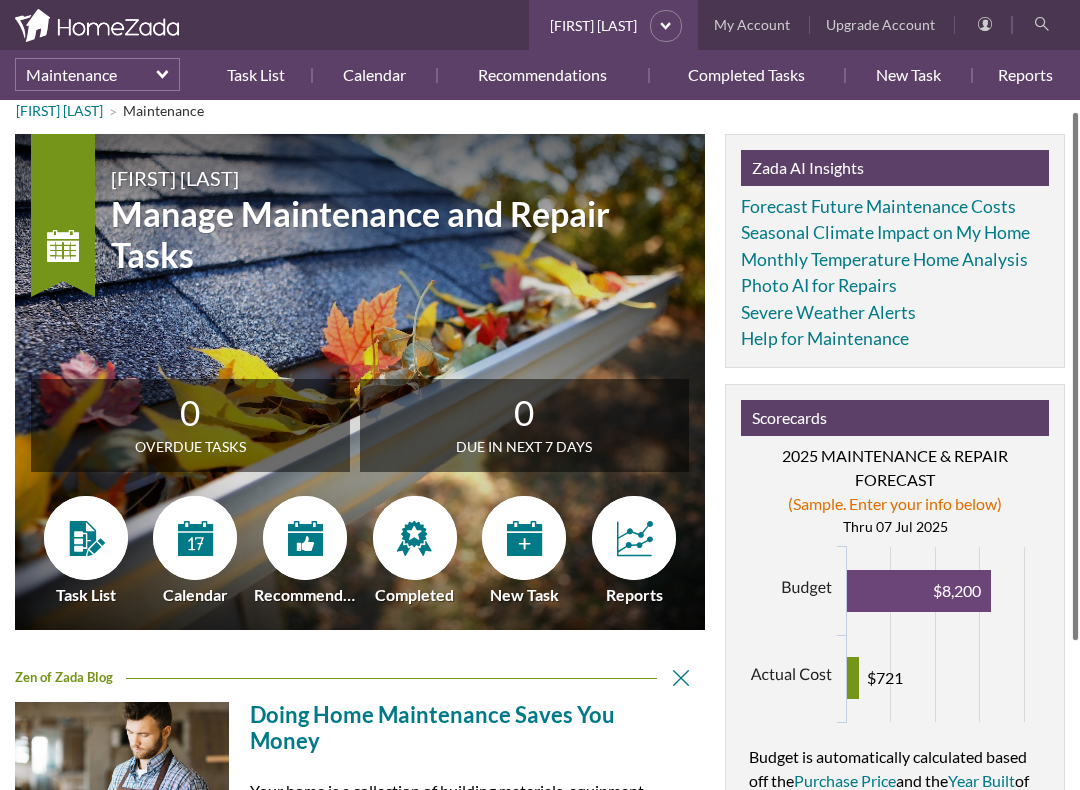 click on "Zada AI Insights
Forecast Future Maintenance Costs
Seasonal Climate Impact on My Home
Monthly Temperature Home Analysis
Photo AI for Repairs
Severe Weather Alerts
Help for Maintenance" at bounding box center (895, 251) 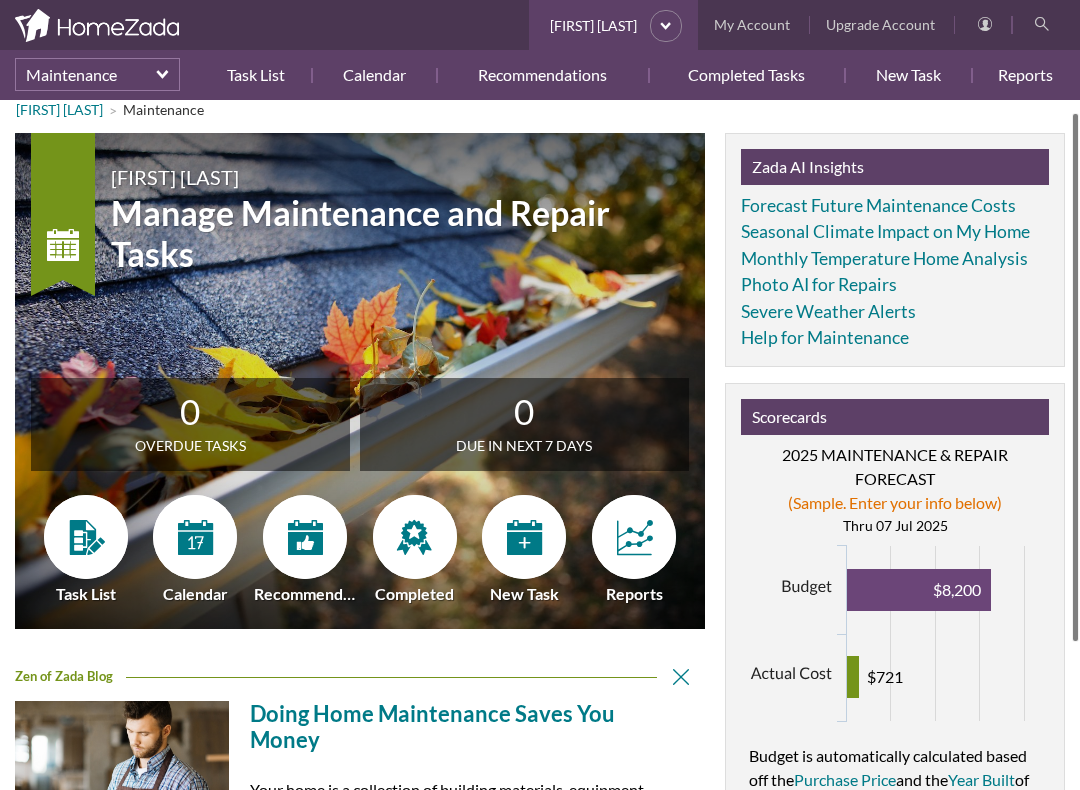 click on "Task List" at bounding box center [263, 75] 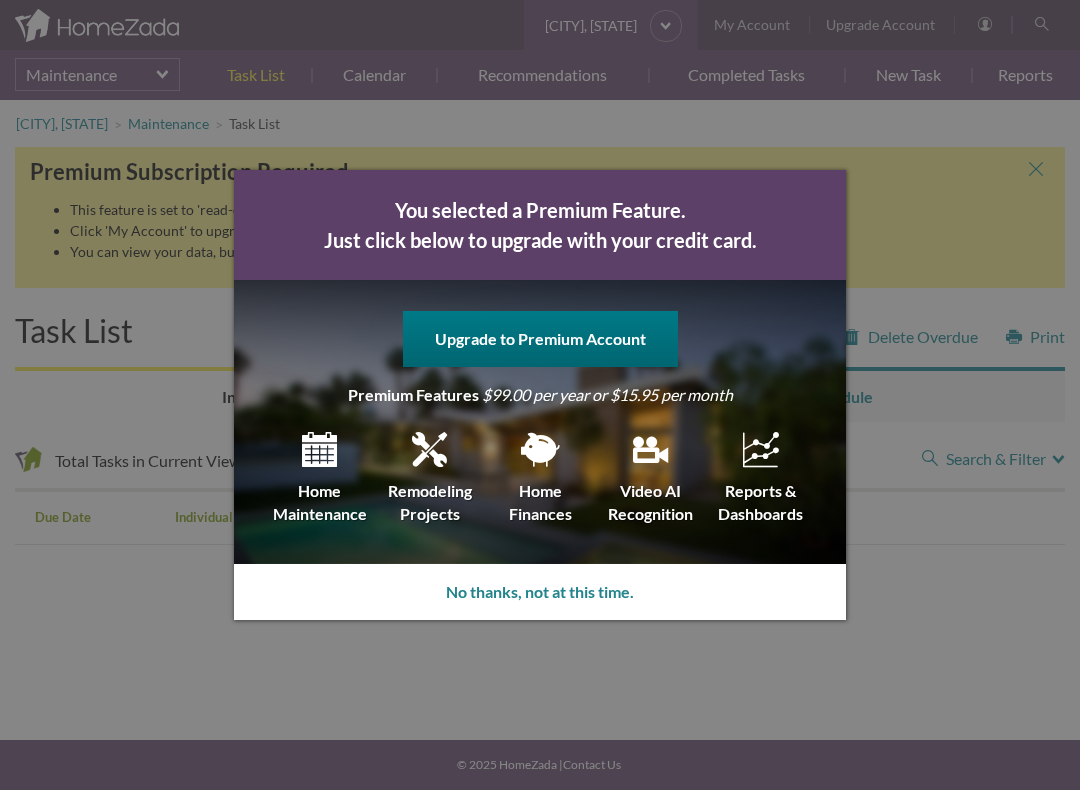 scroll, scrollTop: 0, scrollLeft: 0, axis: both 